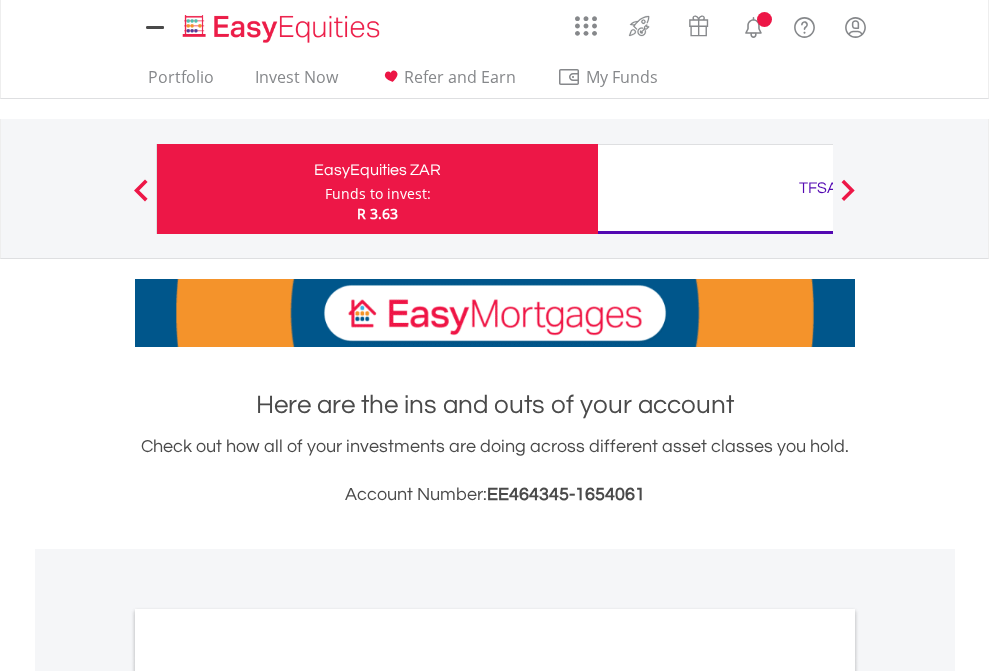 scroll, scrollTop: 0, scrollLeft: 0, axis: both 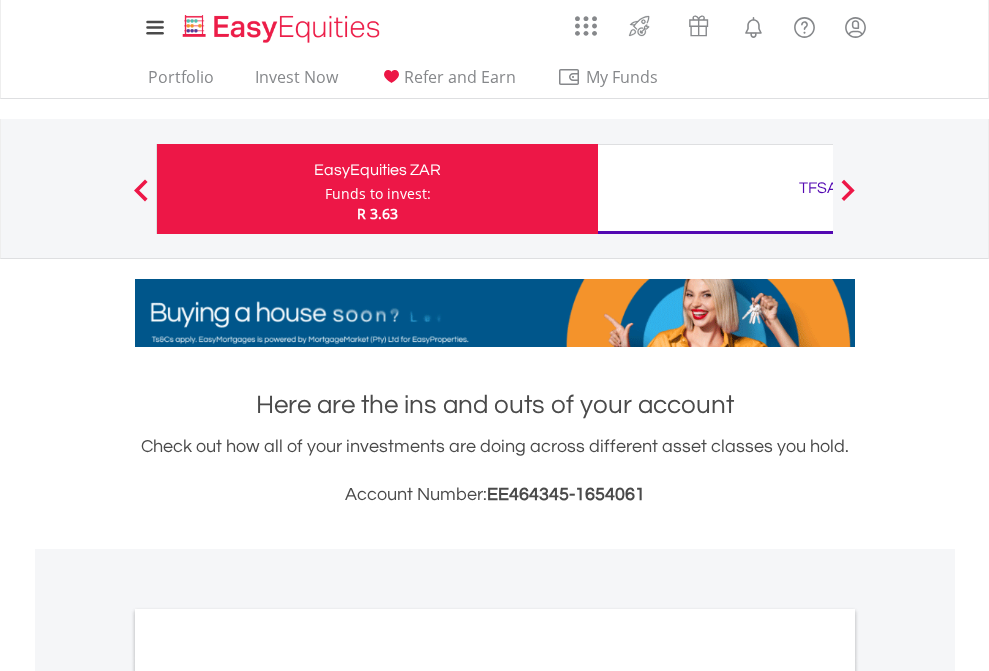click on "Funds to invest:" at bounding box center [378, 194] 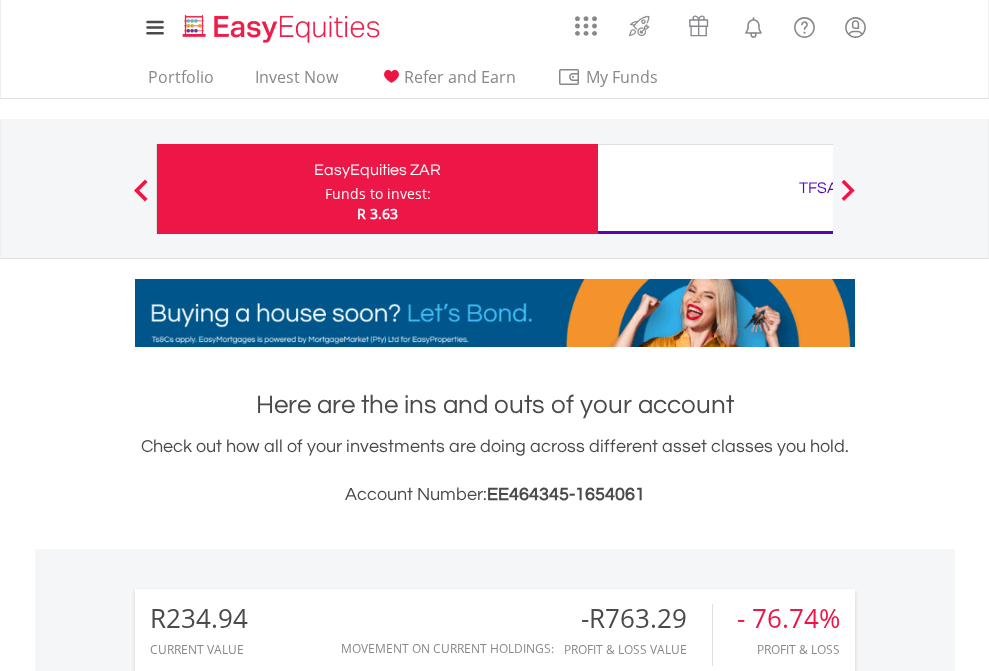 scroll, scrollTop: 999808, scrollLeft: 999687, axis: both 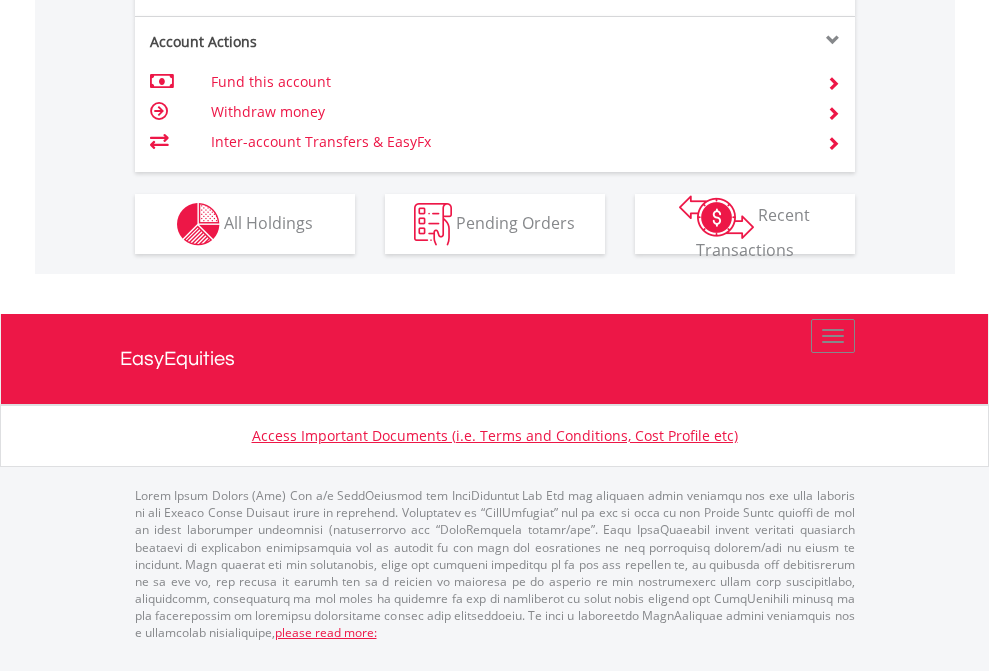 click on "Investment types" at bounding box center (706, -337) 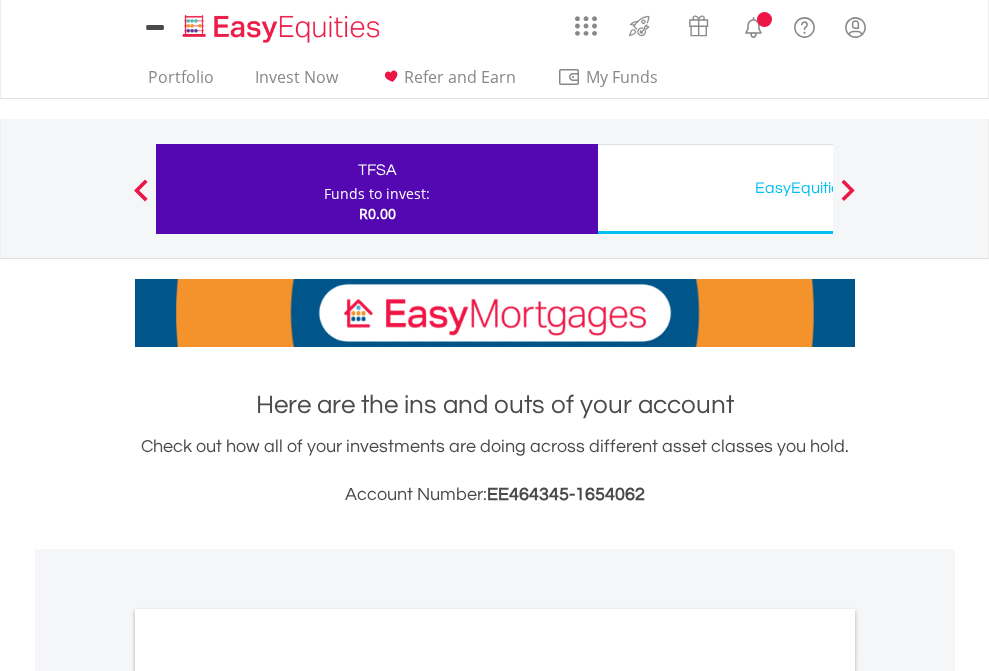 scroll, scrollTop: 0, scrollLeft: 0, axis: both 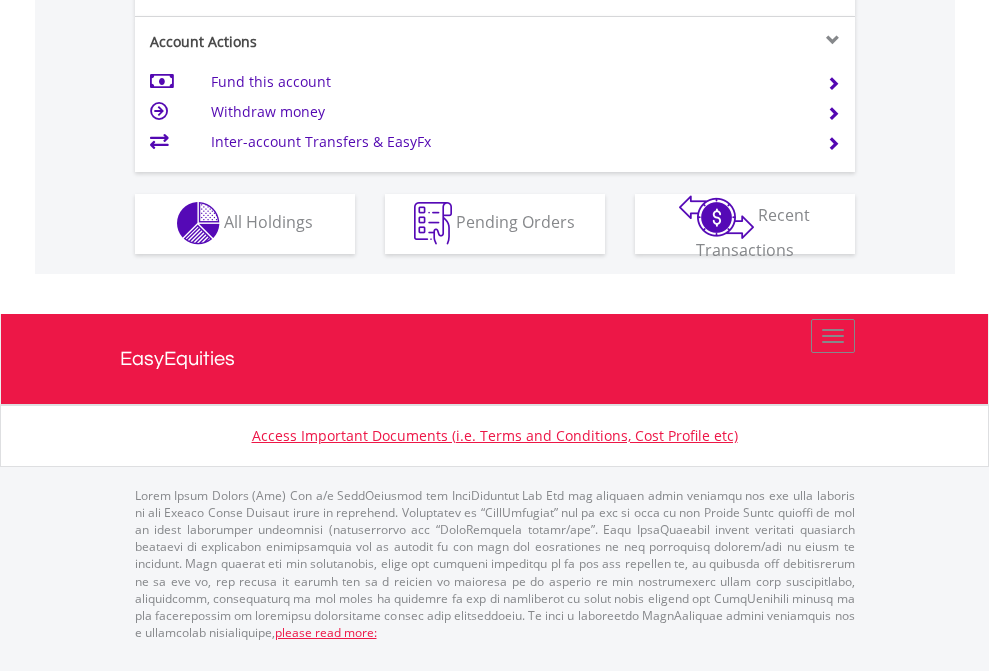 click on "Investment types" at bounding box center [706, -353] 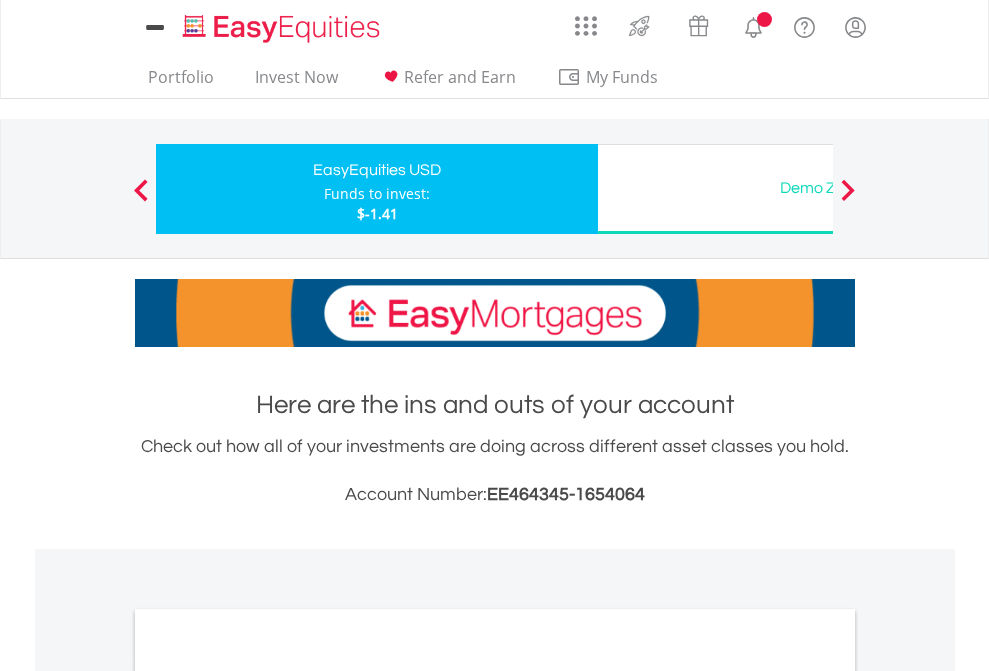 scroll, scrollTop: 0, scrollLeft: 0, axis: both 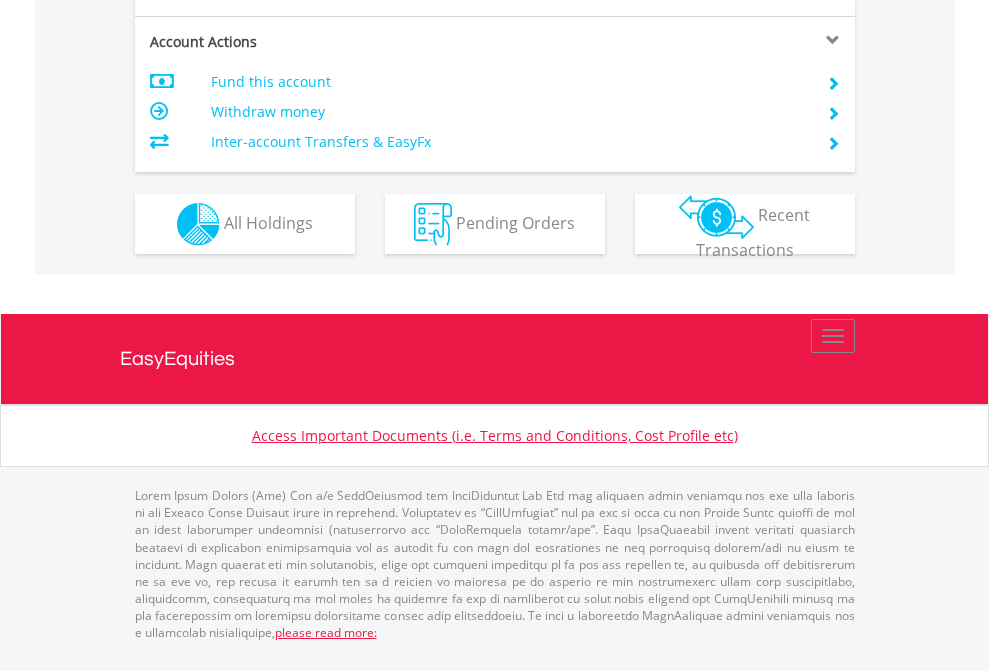 click on "Investment types" at bounding box center (706, -337) 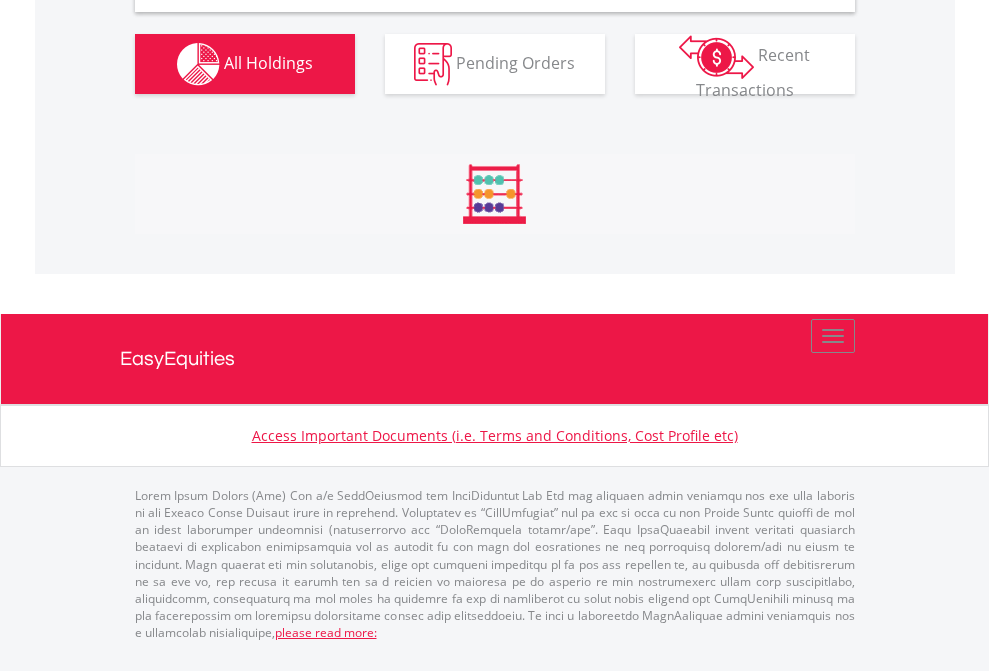 scroll, scrollTop: 1933, scrollLeft: 0, axis: vertical 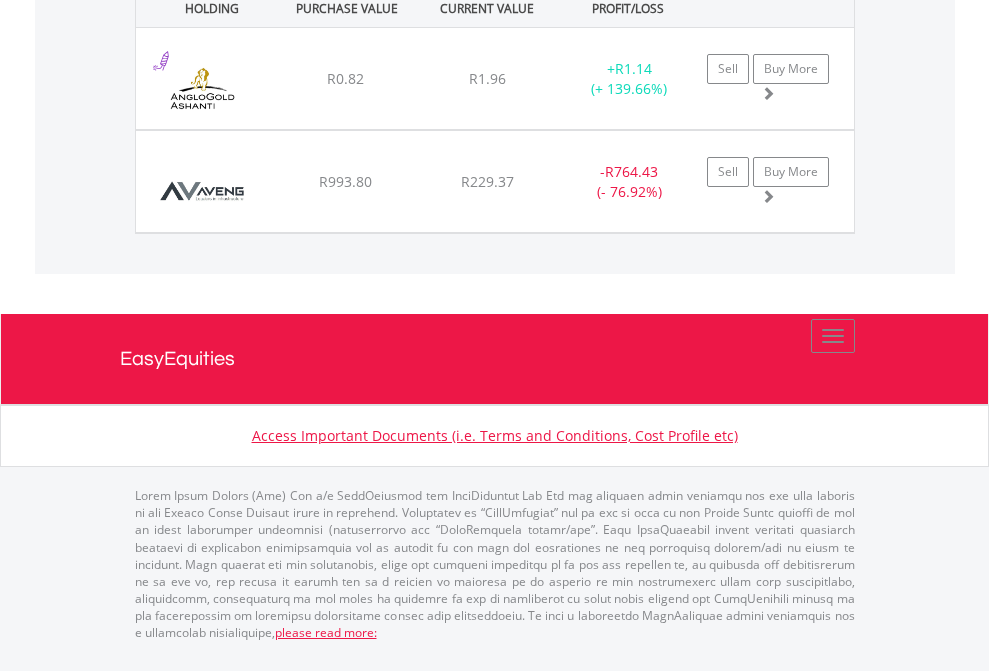 click on "TFSA" at bounding box center (818, -1071) 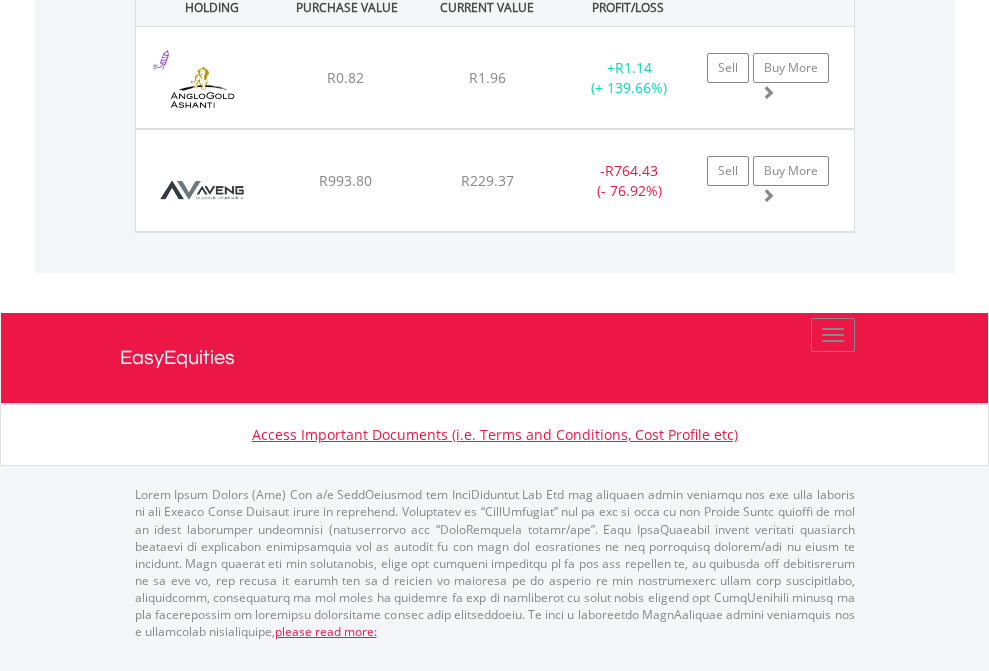 scroll, scrollTop: 144, scrollLeft: 0, axis: vertical 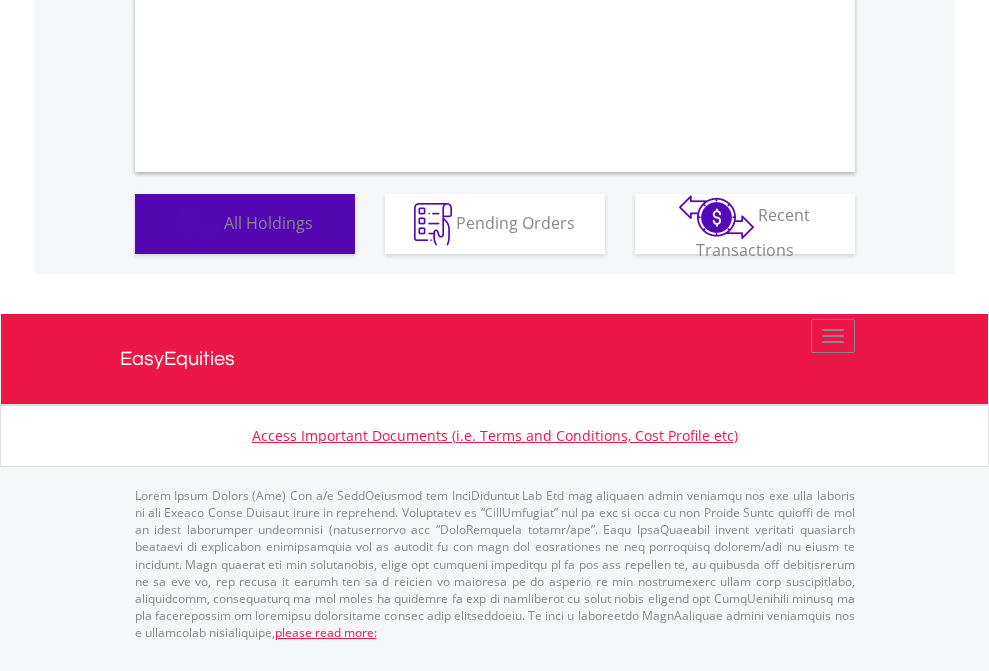 click on "All Holdings" at bounding box center [268, 222] 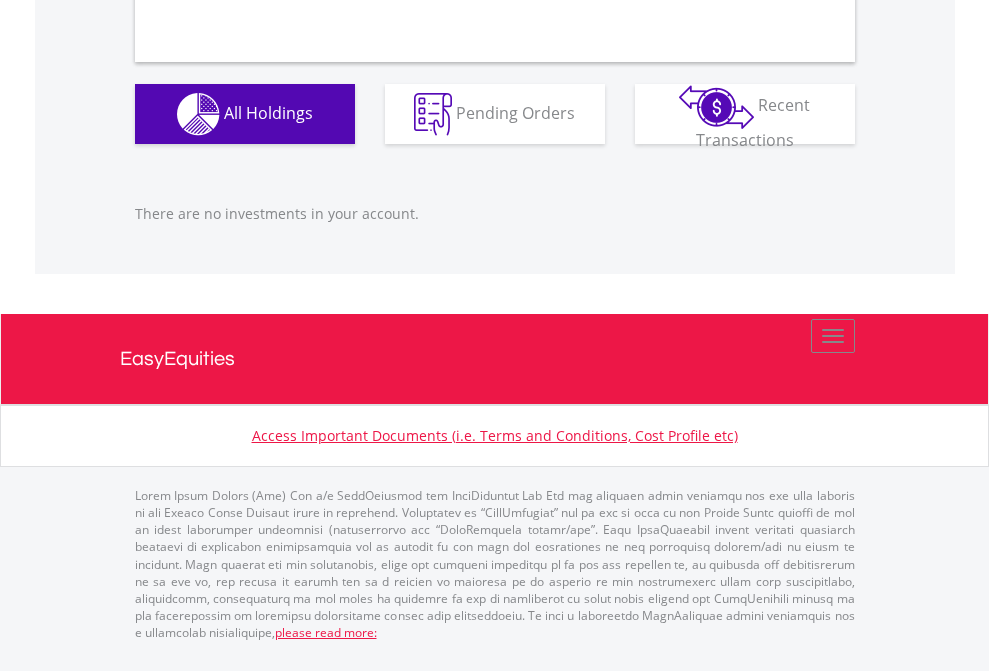 scroll, scrollTop: 1980, scrollLeft: 0, axis: vertical 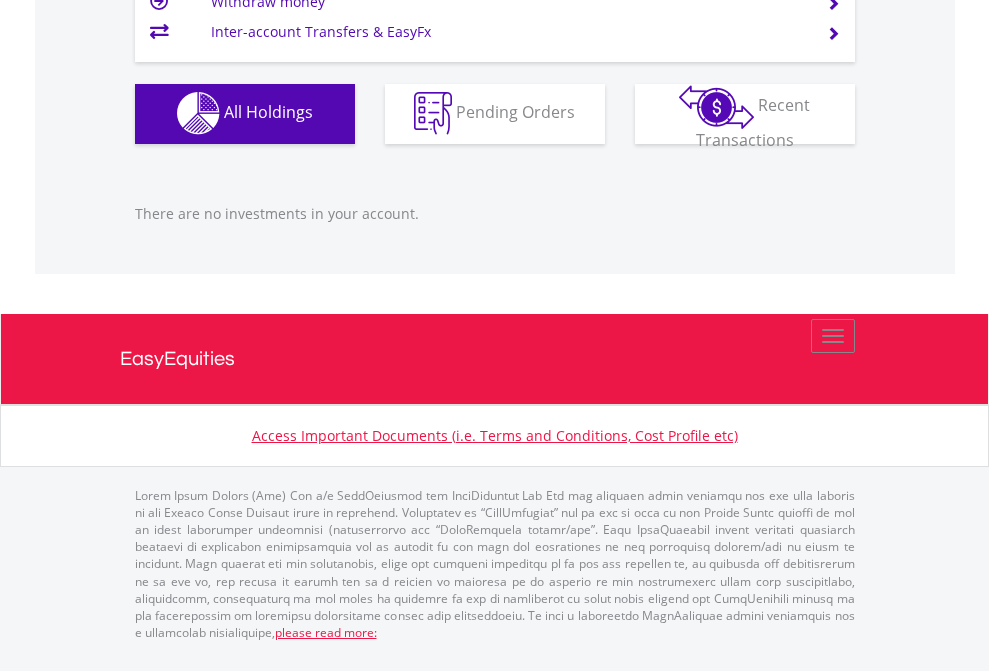 click on "EasyEquities USD" at bounding box center (818, -1142) 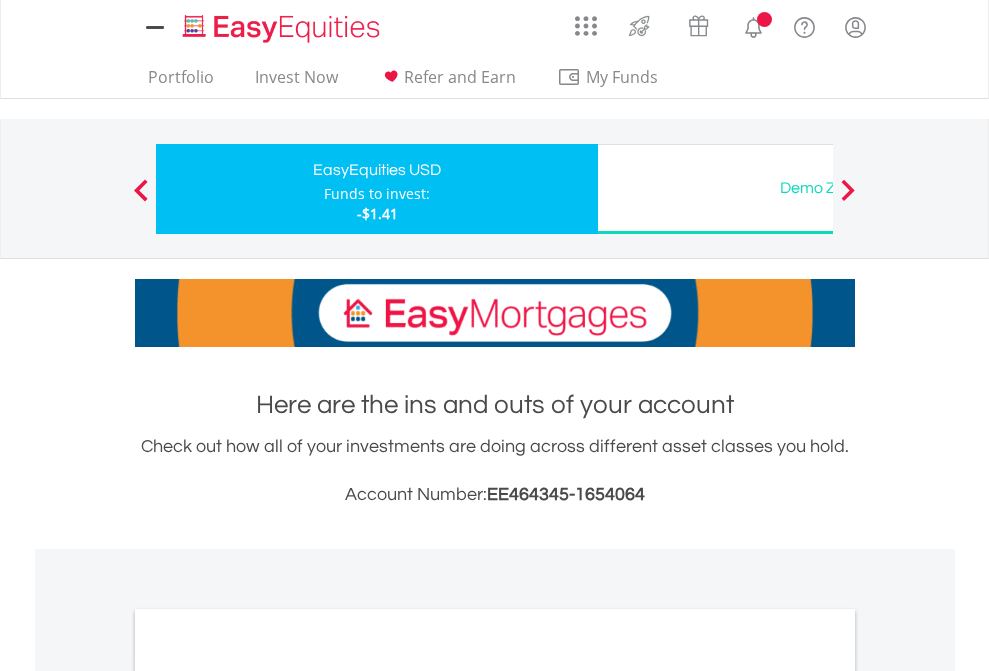 scroll, scrollTop: 0, scrollLeft: 0, axis: both 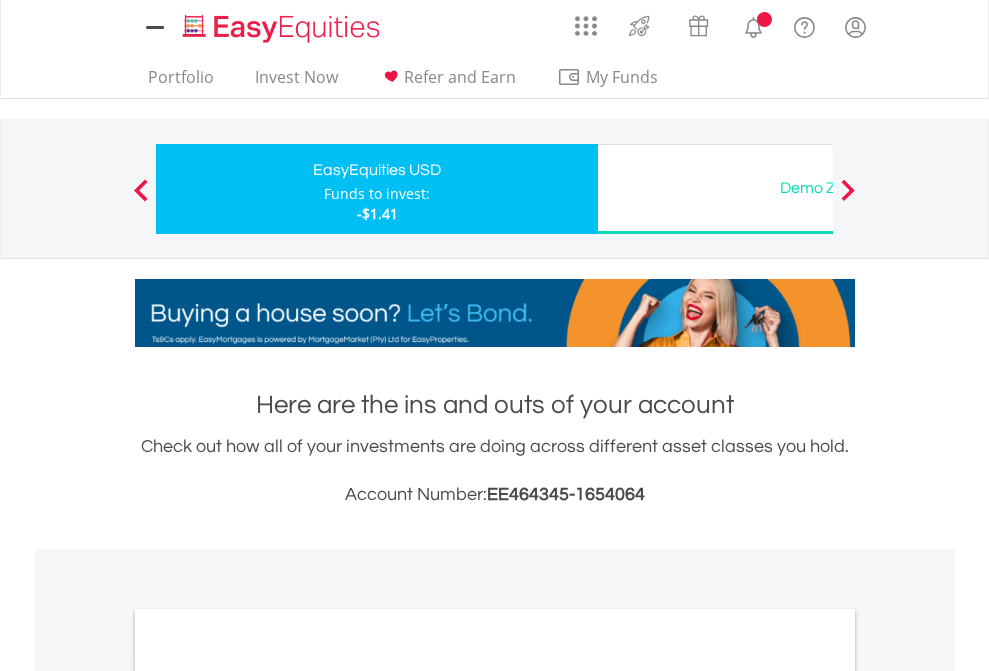 click on "All Holdings" at bounding box center (268, 1096) 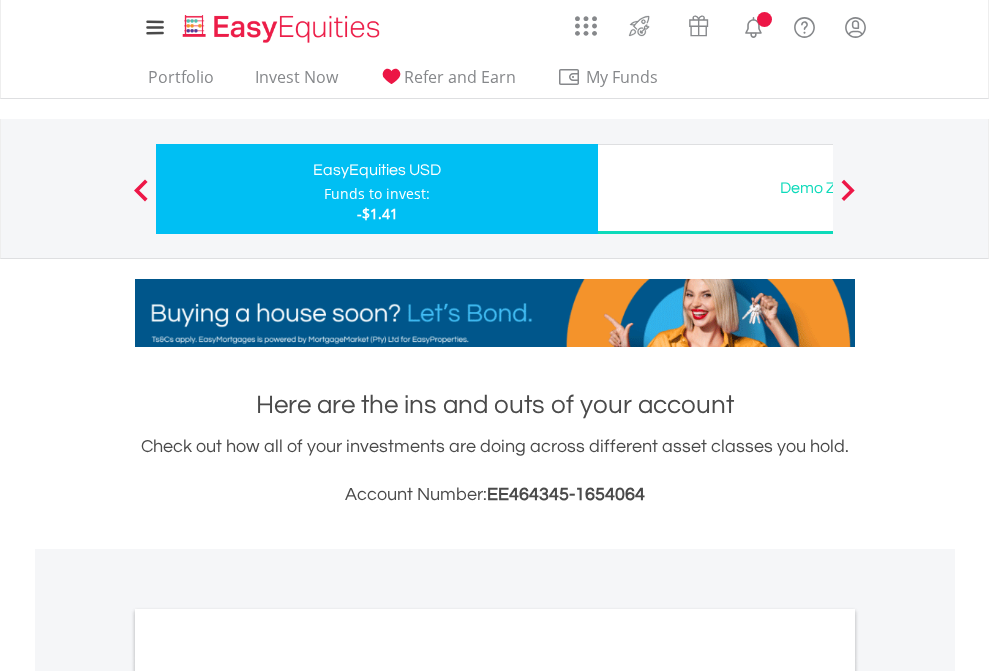 scroll, scrollTop: 1202, scrollLeft: 0, axis: vertical 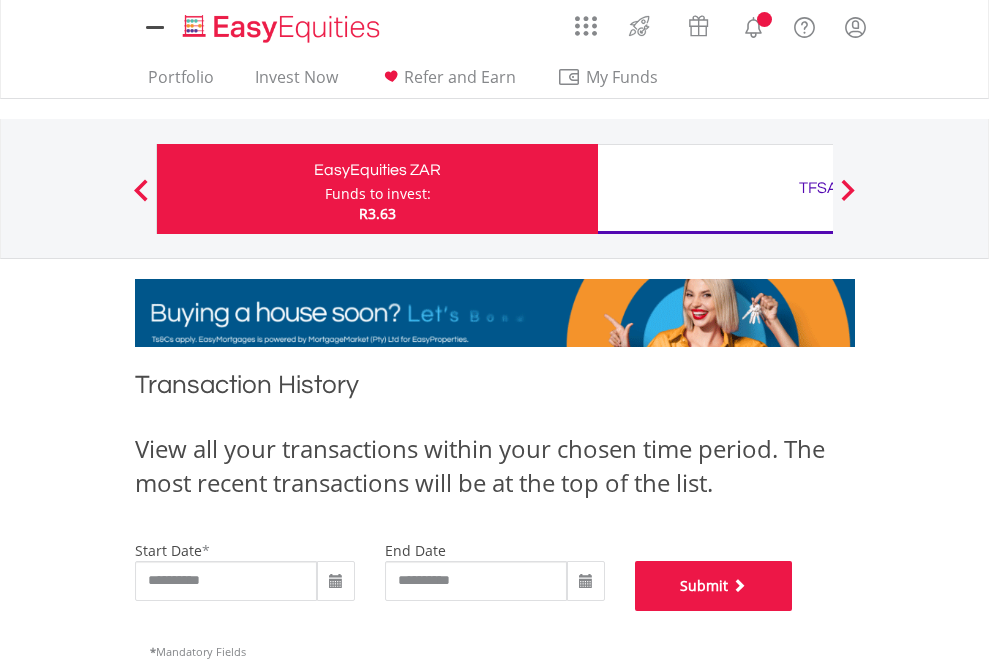 click on "Submit" at bounding box center (714, 586) 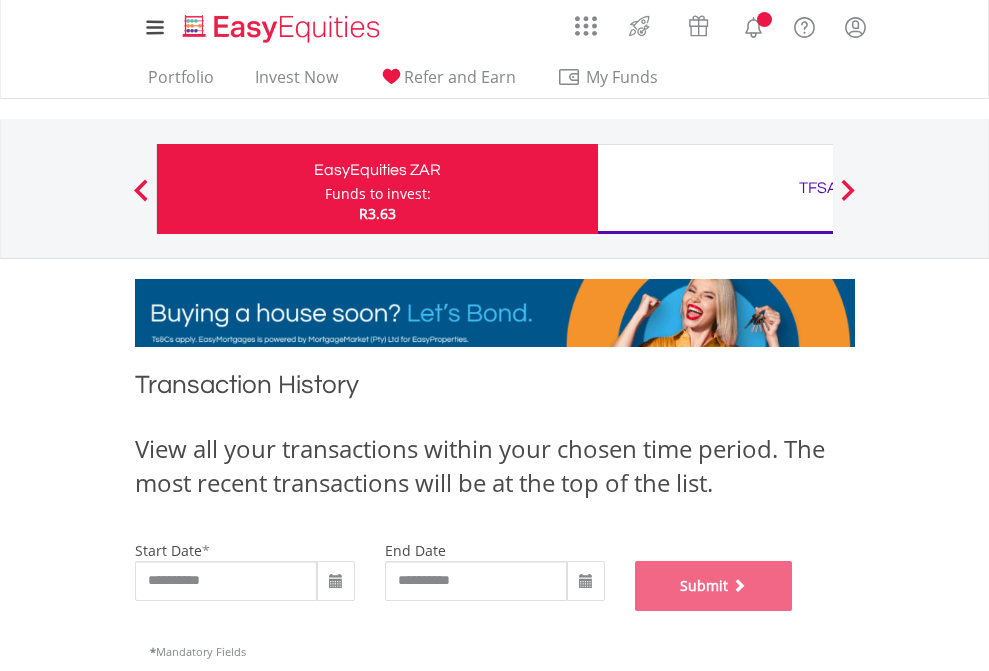 scroll, scrollTop: 811, scrollLeft: 0, axis: vertical 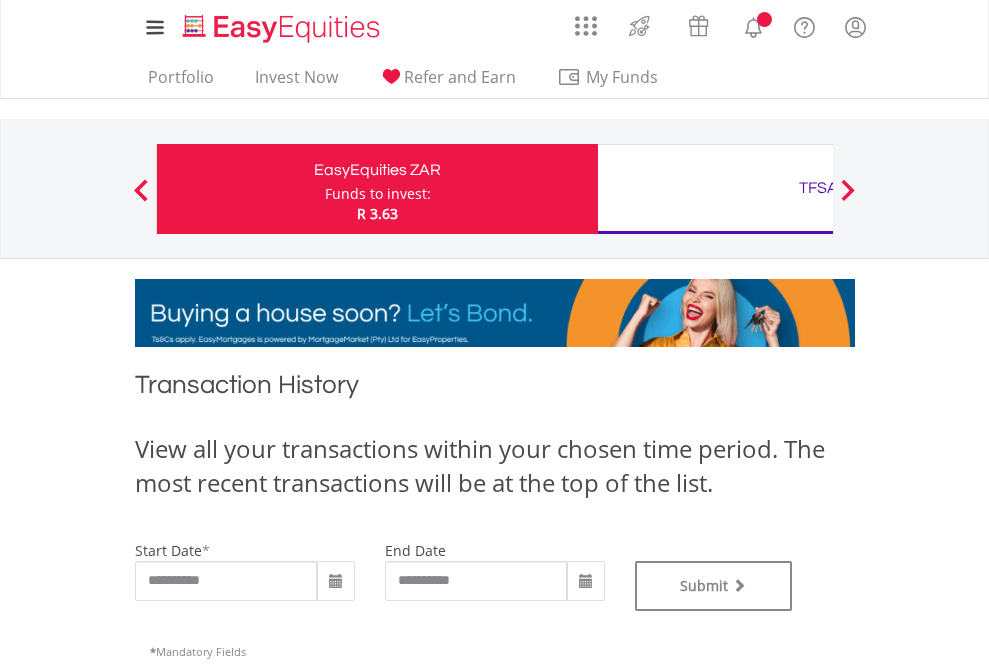 click on "TFSA" at bounding box center (818, 188) 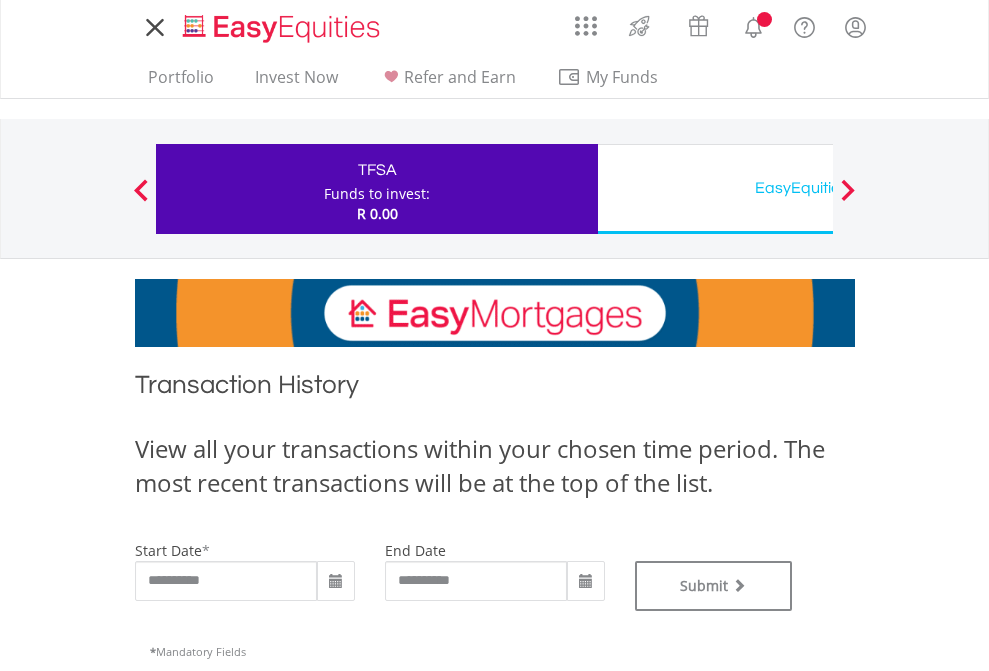scroll, scrollTop: 0, scrollLeft: 0, axis: both 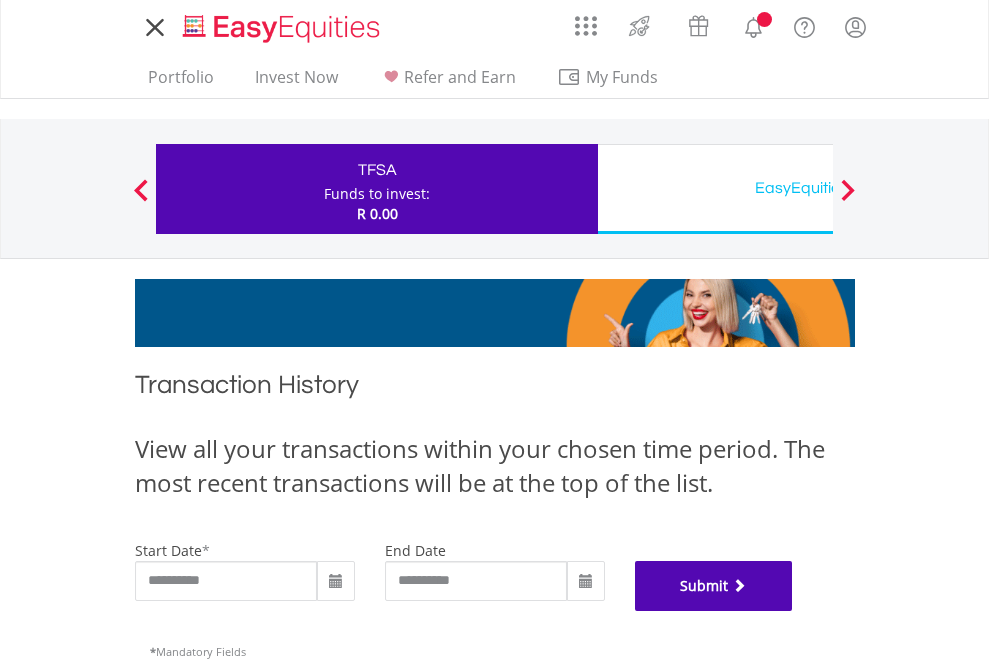 click on "Submit" at bounding box center (714, 586) 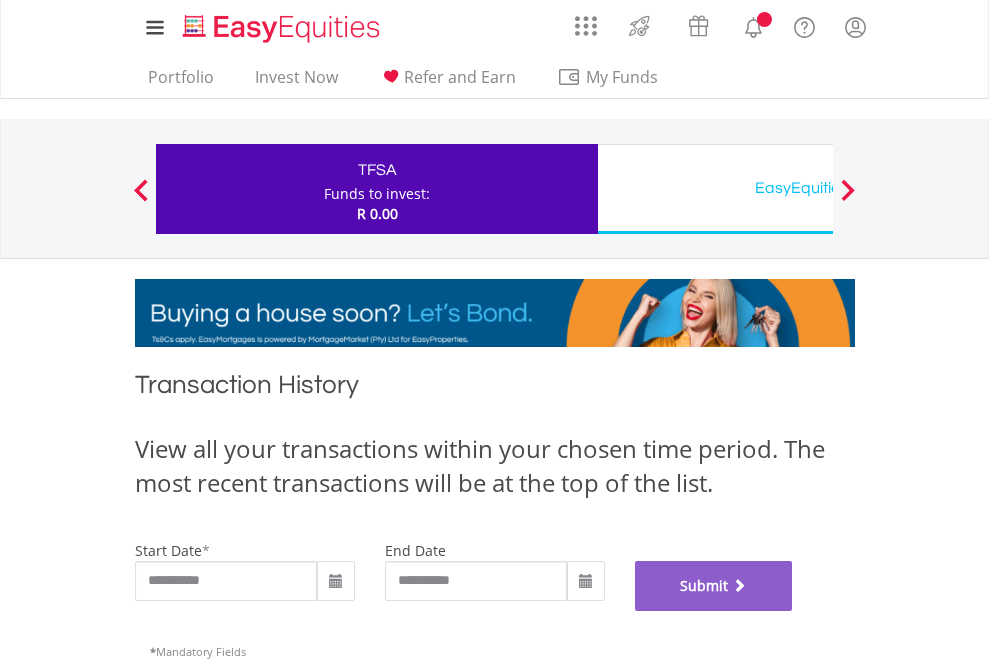 scroll, scrollTop: 811, scrollLeft: 0, axis: vertical 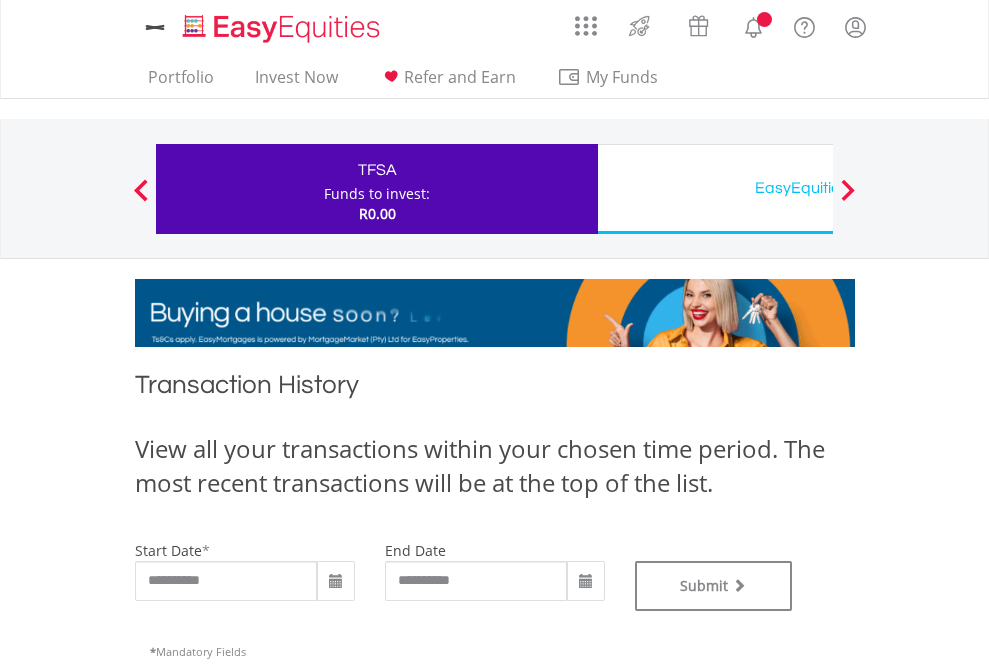 click on "EasyEquities USD" at bounding box center [818, 188] 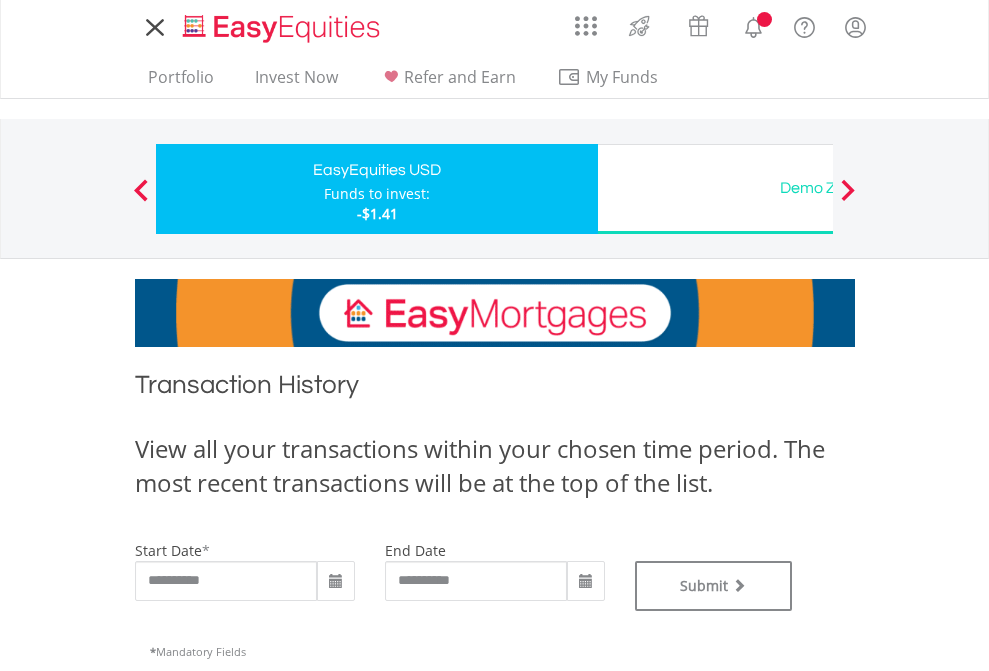scroll, scrollTop: 0, scrollLeft: 0, axis: both 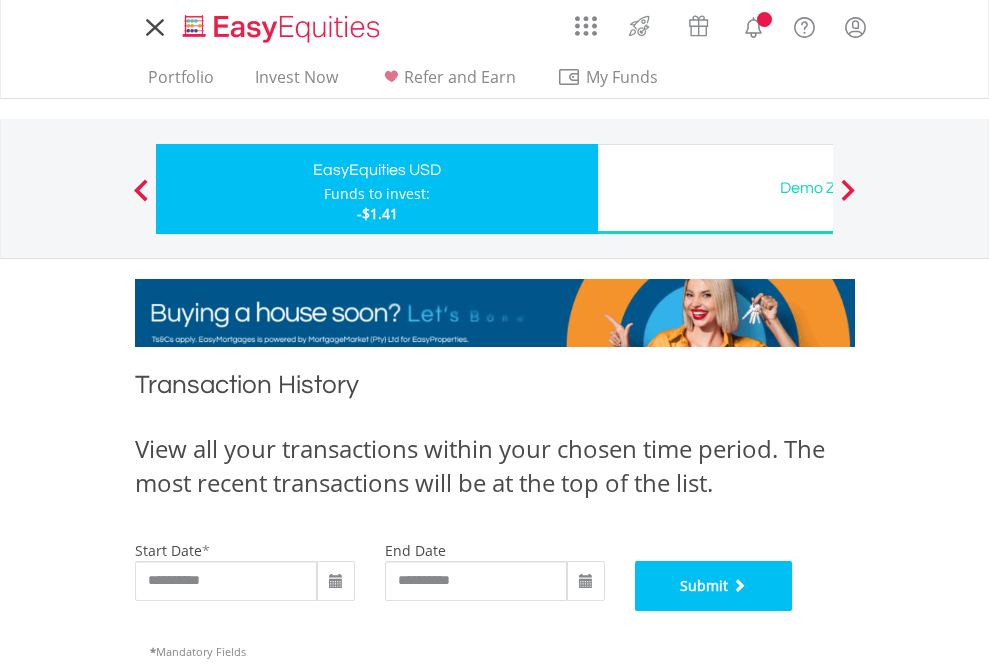 click on "Submit" at bounding box center (714, 586) 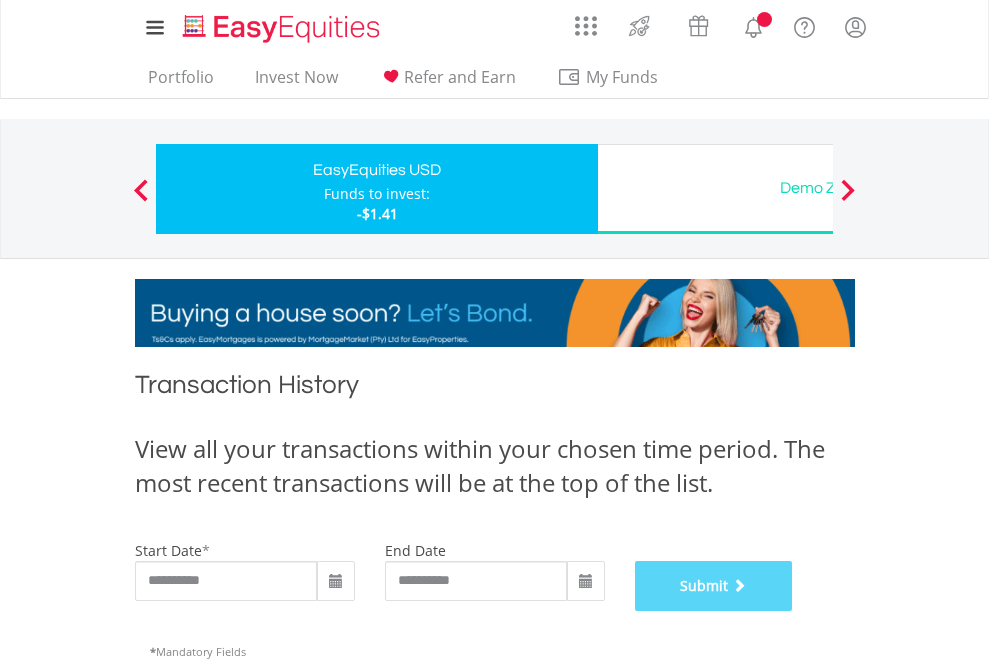 scroll, scrollTop: 811, scrollLeft: 0, axis: vertical 